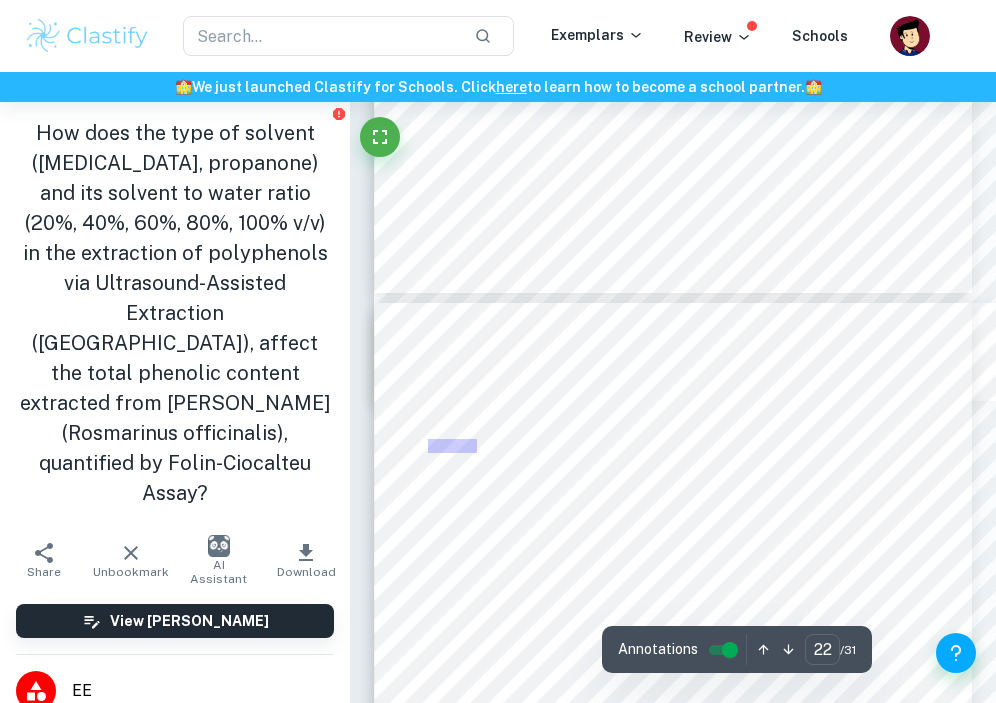 scroll, scrollTop: 24625, scrollLeft: 0, axis: vertical 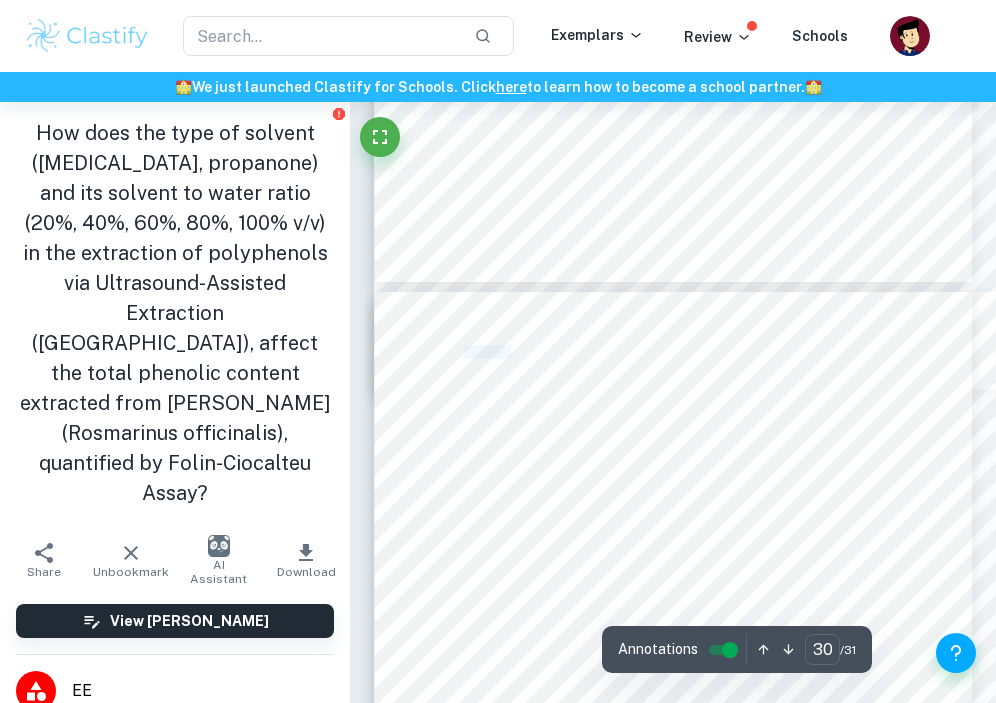 click on "[PERSON_NAME], I.; [PERSON_NAME], A.; [PERSON_NAME], D.; [PERSON_NAME], V. Extraction Kinetics of" at bounding box center (771, 352) 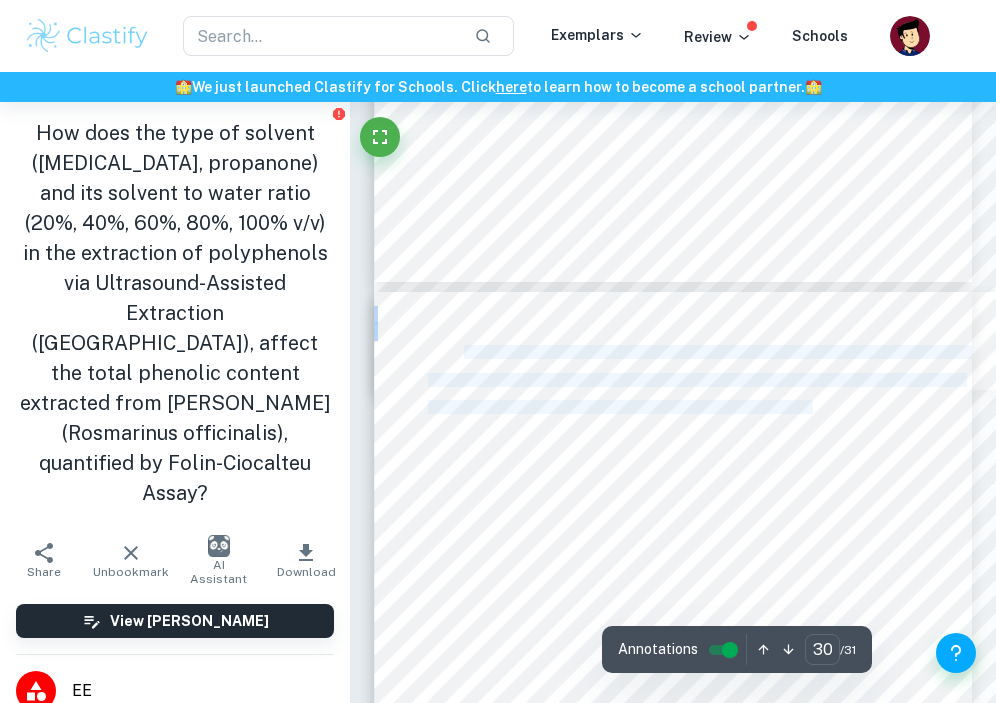 drag, startPoint x: 465, startPoint y: 349, endPoint x: 814, endPoint y: 409, distance: 354.12003 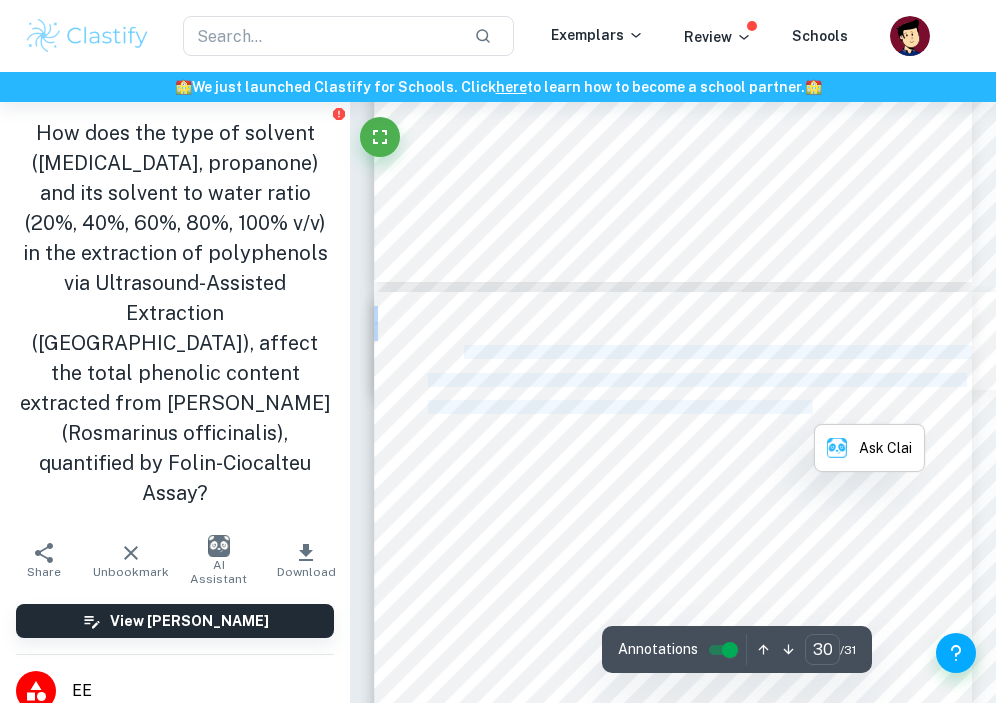 copy on "[PERSON_NAME], I.; [PERSON_NAME], A.; [PERSON_NAME], D.; [PERSON_NAME], V. Extraction Kinetics of Phenolic Antioxidants from the Hydro Distillation Residues of [PERSON_NAME] and Effect of Pretreatment and Extraction Parameters. Molecules 2020, 25 (19), 4520" 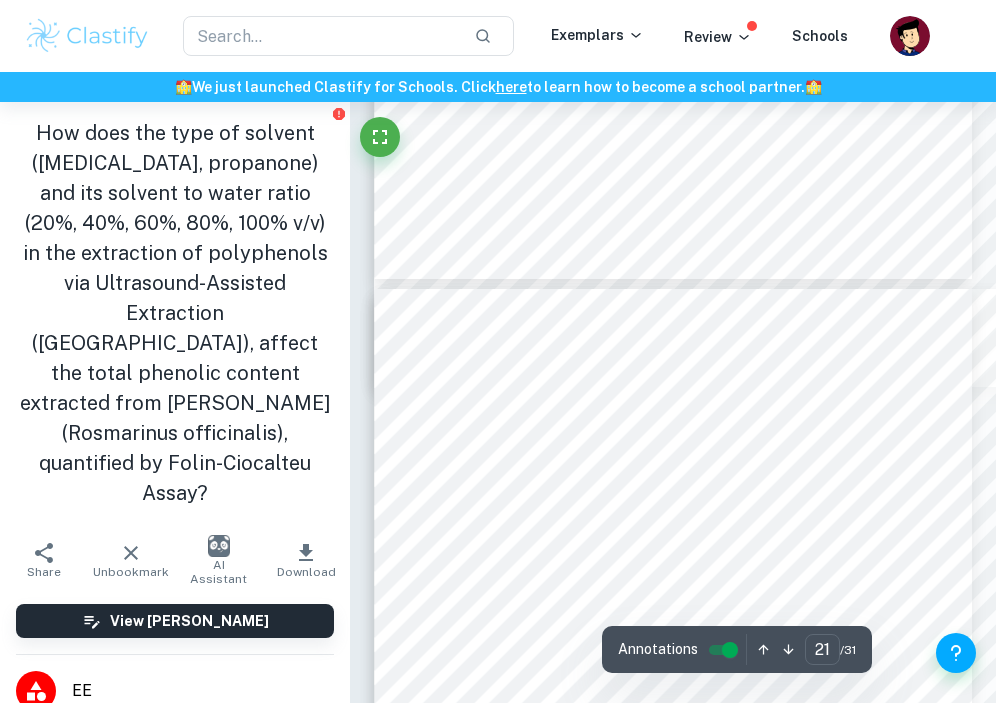 scroll, scrollTop: 17801, scrollLeft: 0, axis: vertical 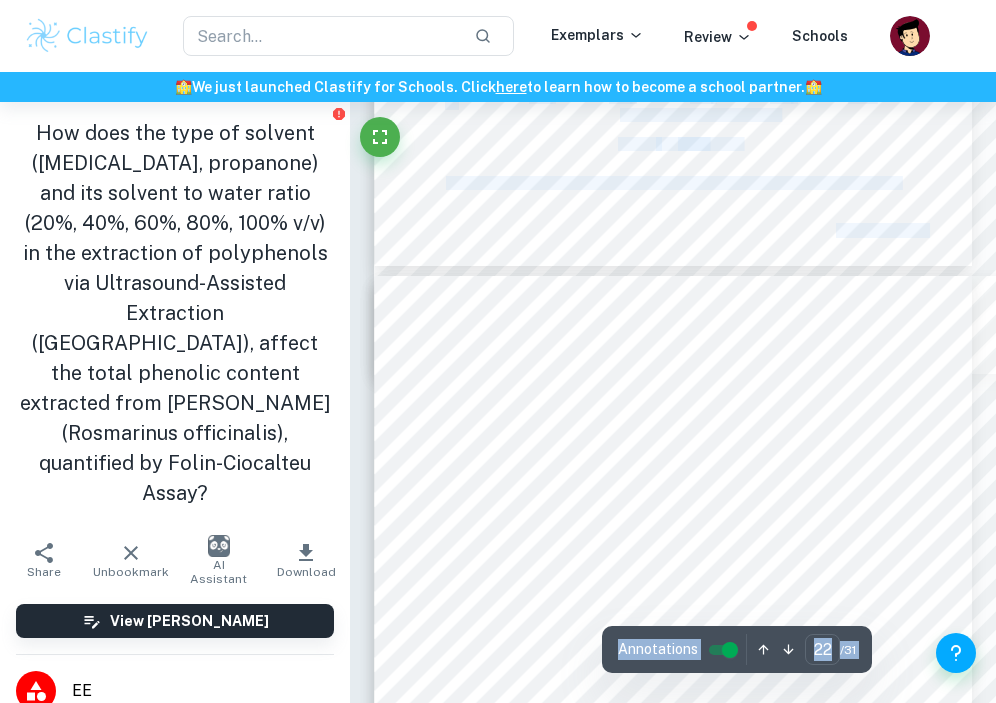 drag, startPoint x: 500, startPoint y: 470, endPoint x: 638, endPoint y: 515, distance: 145.15164 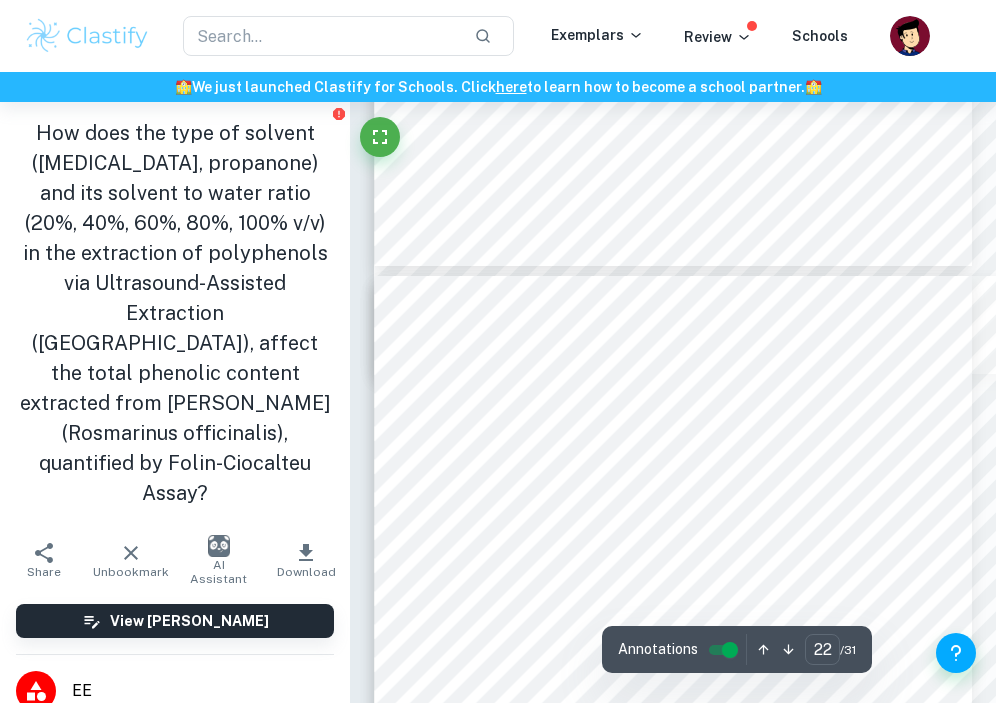 click on "Page 22 of 31 5 Analysis and Discussion of Data Across all variations in organic solvent composition, a higher phenolic content was extracted using propanone-based mixtures compared to [MEDICAL_DATA]-based mixtures. This is in line with [PERSON_NAME] et al., 2020, whereby under the same conditions of 1:20 mass to solvent ratio, solutions containing propanone had a higher concentration of phenolics in the solvent. His work shows 24.95 ± 1.02 mg GAE / g DW   for 60% propanone based mixtures, compared against 20.30 ± 0.80 mg GAE / g DW   for 60% [MEDICAL_DATA]-based mixture. Although a direct comparison between literature and my processed data could not be made due to limitations of equipment, literature data provides a good estimate on the trend which should be observed. The major phenolic compounds of [PERSON_NAME] consist of long non-polar carbon-carbon chains with attached phenolic groups at the two ends. Hence, a mixture containing that of lower is owed 22,32   [MEDICAL_DATA]. extraction of polyphenols, with a maximum at (1804   -1" at bounding box center [673, 699] 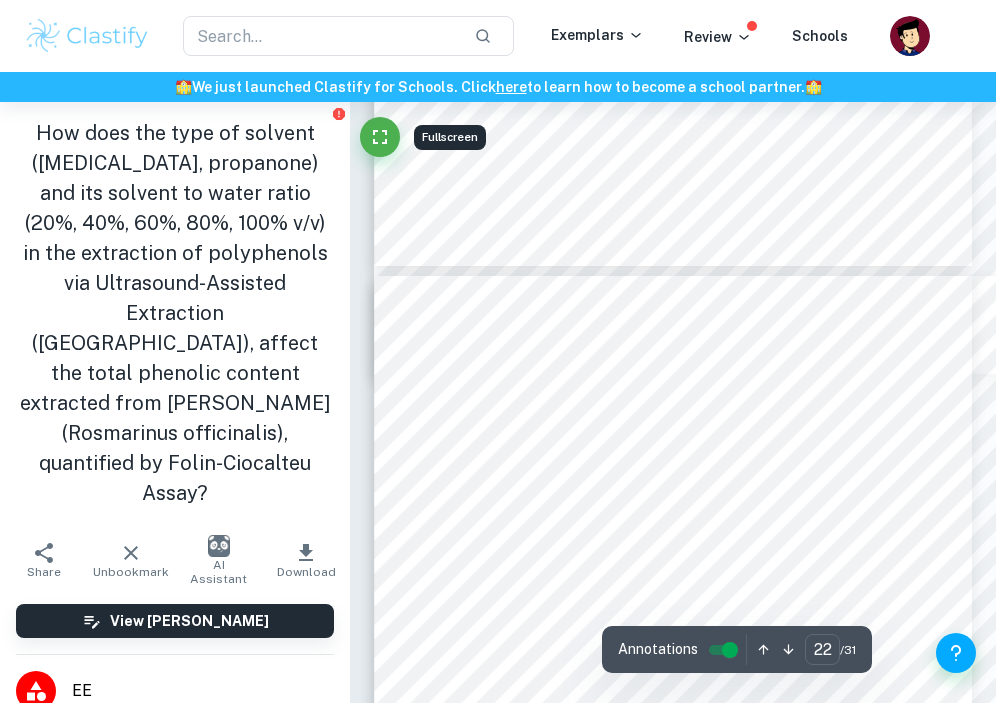 click on "Page 21 of 31 Graph 4: Phenolic Content Concentration against propanone:water solvent ratio Graph 5: Phenolic Content Concentration against organic solvent composition. 0 500 1000 1500 2000 2500 20%   40%   60%   80%   100% Phenolic Content Concentration/ mg GAE L -1 Organic Solvent Composition (%) Table of Phenolic Content Concentration against Organic solvent composition [MEDICAL_DATA]   2-Propanone Bar Graph of Phenolic Content Concentration against organic solvent composition Graph of Phenolic Content Concentration (mg GAE L -1 ) against propanone:water solvent ratio (%) Phenolic Content Concentration (mg GAE L -1 ) Propanone: Water solvent ratio (%)" at bounding box center [673, -156] 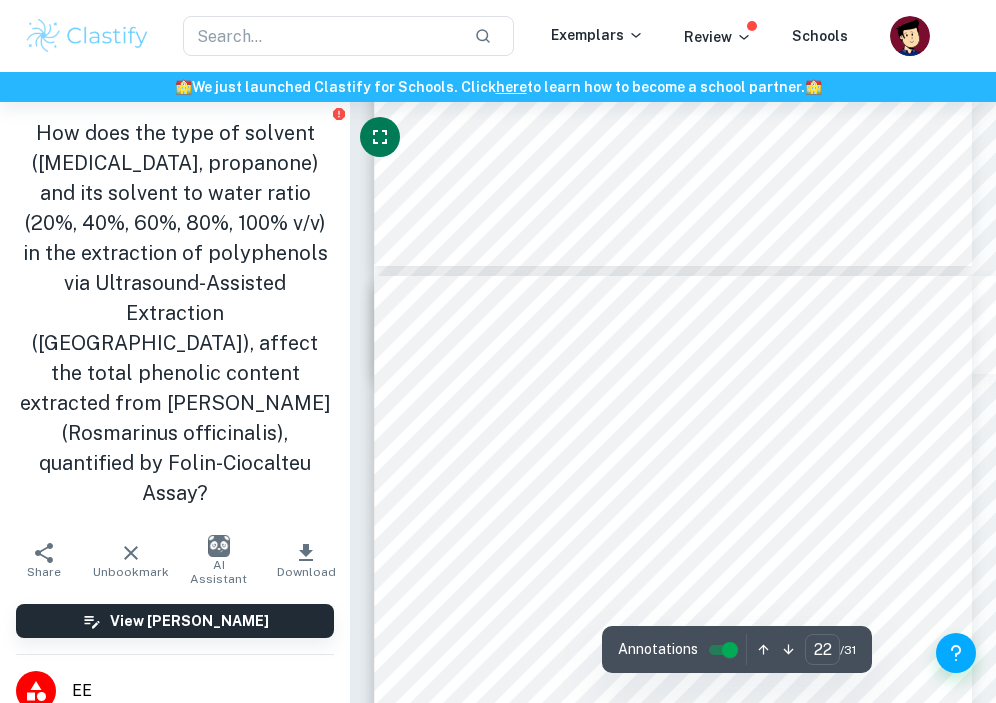 click 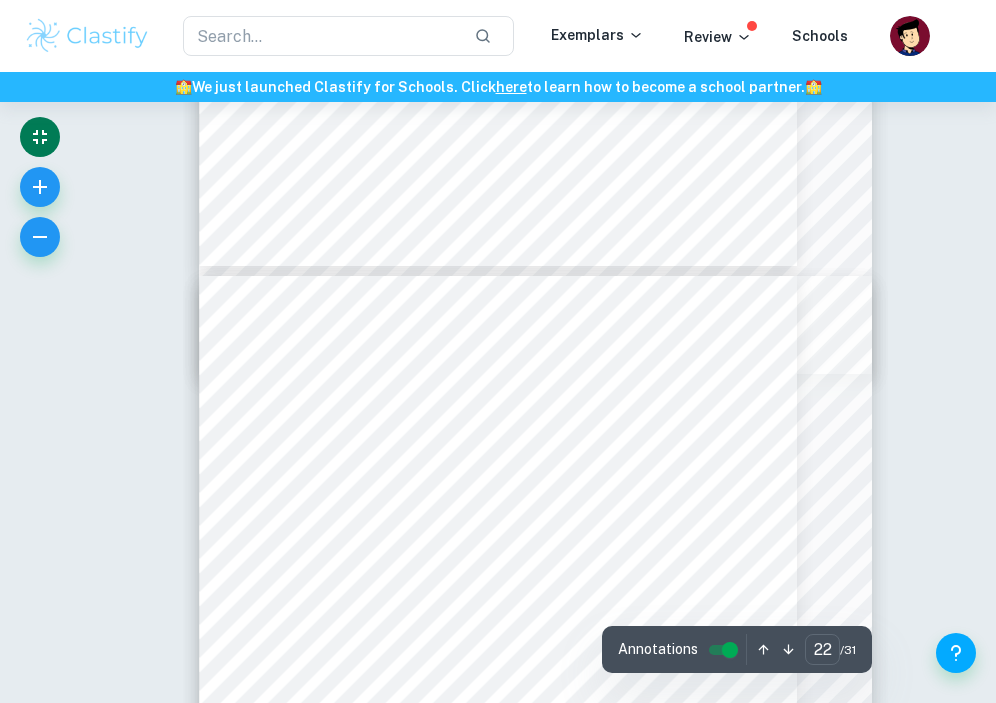 click at bounding box center [535, 406] 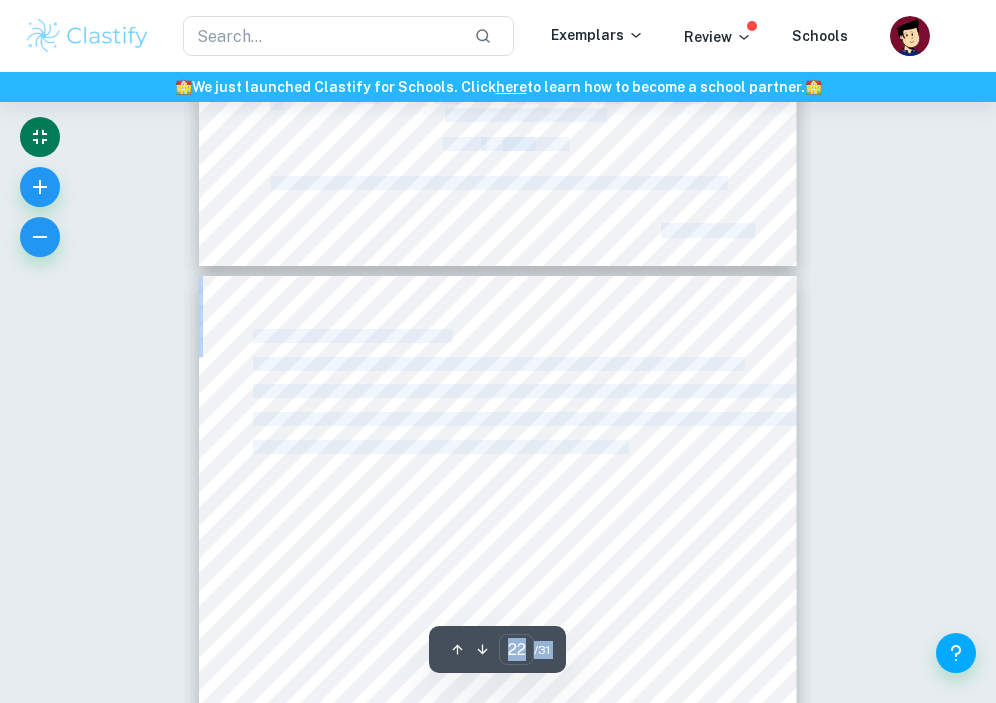 drag, startPoint x: 533, startPoint y: 414, endPoint x: 629, endPoint y: 452, distance: 103.24728 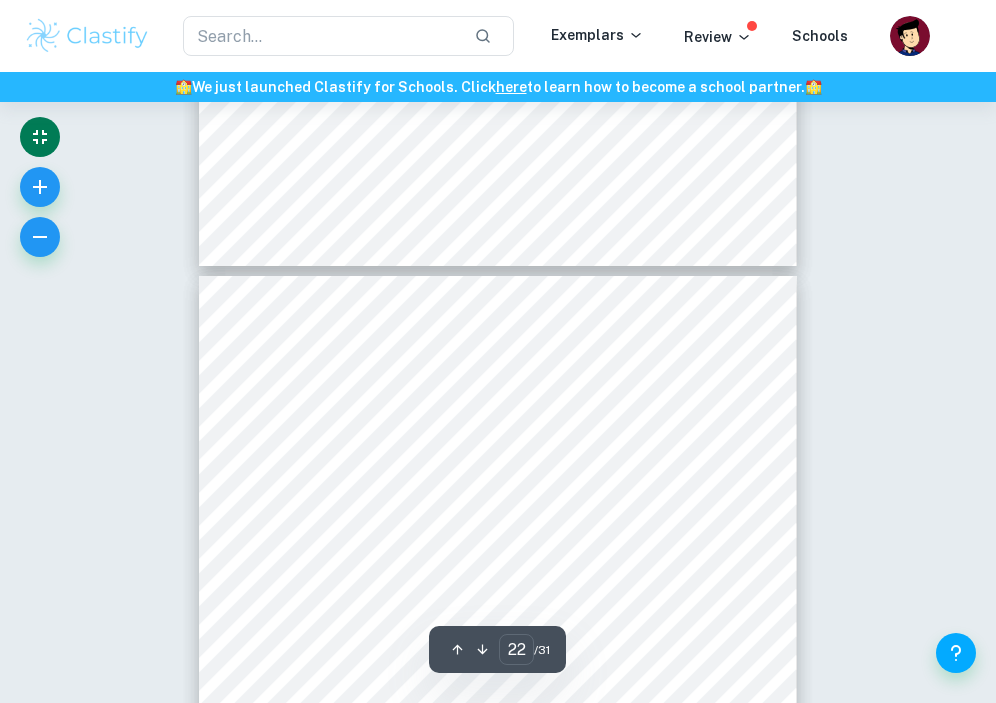 click at bounding box center (497, 446) 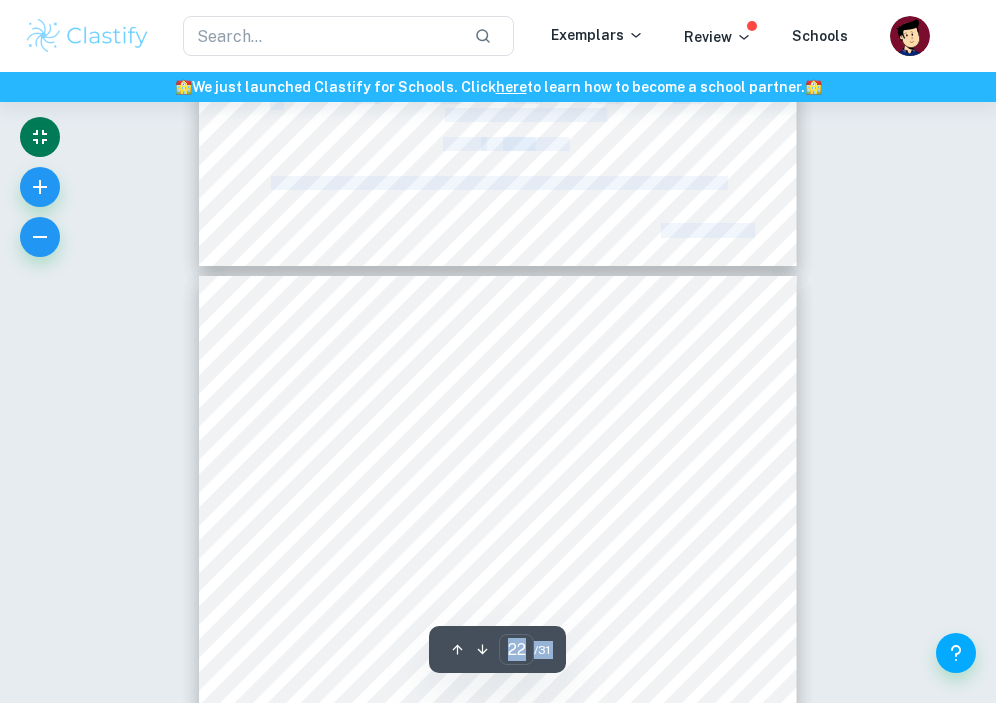 drag, startPoint x: 729, startPoint y: 447, endPoint x: 745, endPoint y: 469, distance: 27.202942 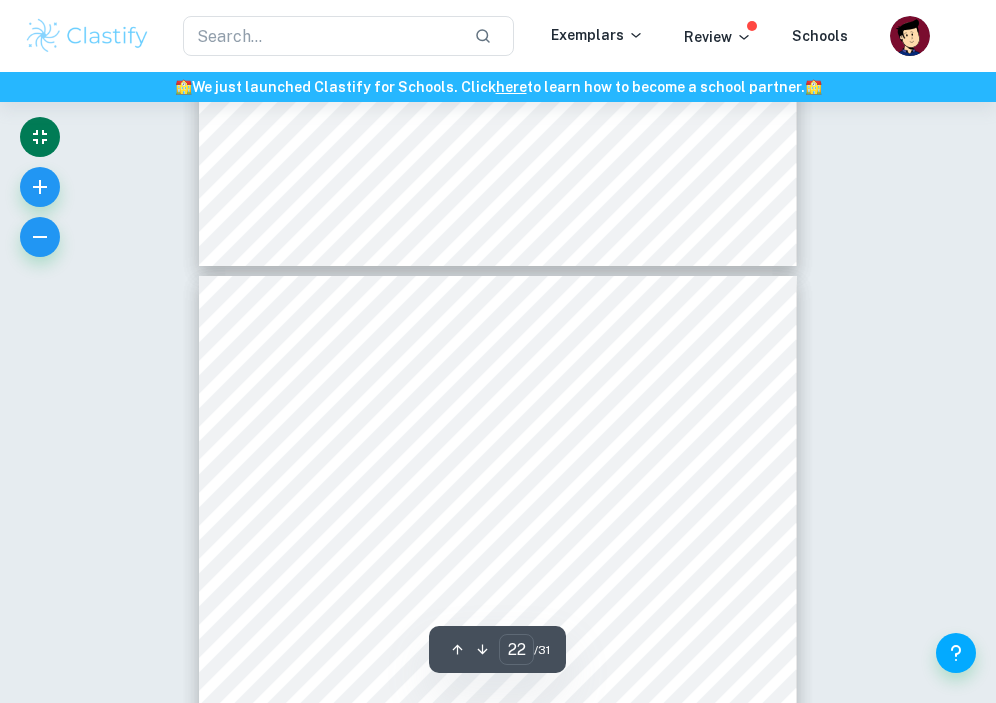 click on "Page 22 of 31 5 Analysis and Discussion of Data Across all variations in organic solvent composition, a higher phenolic content was extracted using propanone-based mixtures compared to [MEDICAL_DATA]-based mixtures. This is in line with [PERSON_NAME] et al., 2020, whereby under the same conditions of 1:20 mass to solvent ratio, solutions containing propanone had a higher concentration of phenolics in the solvent. His work shows 24.95 ± 1.02 mg GAE / g DW   for 60% propanone based mixtures, compared against 20.30 ± 0.80 mg GAE / g DW   for 60% [MEDICAL_DATA]-based mixture. Although a direct comparison between literature and my processed data could not be made due to limitations of equipment, literature data provides a good estimate on the trend which should be observed. The major phenolic compounds of [PERSON_NAME] consist of long non-polar carbon-carbon chains with attached phenolic groups at the two ends. Hence, a mixture containing that of lower is owed 22,32   [MEDICAL_DATA]. extraction of polyphenols, with a maximum at (1804   -1" at bounding box center (498, 699) 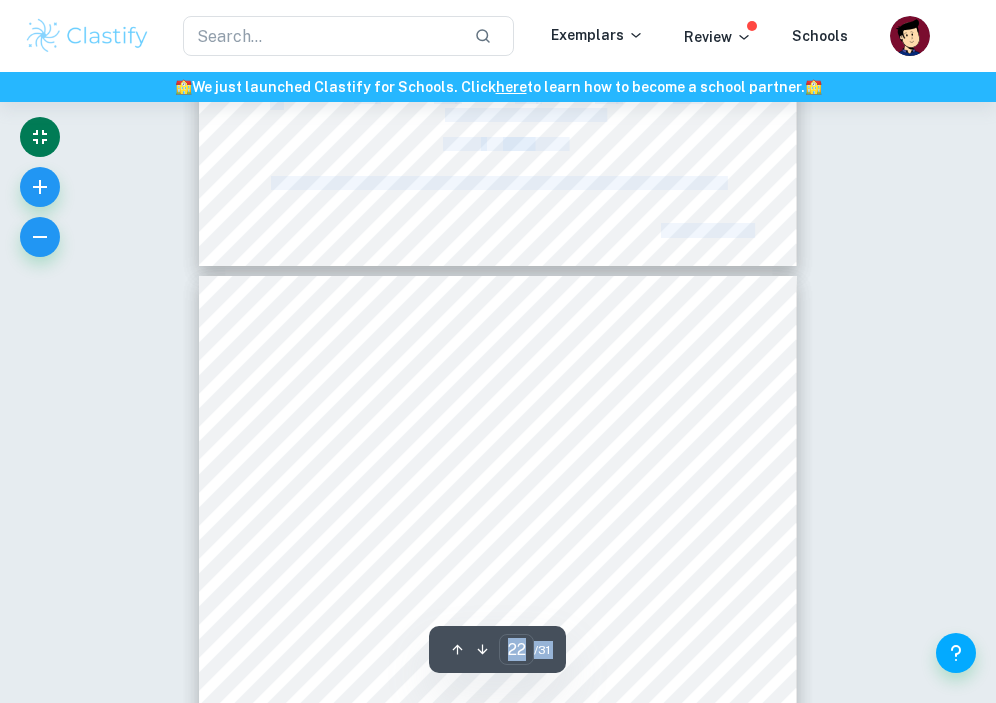 drag, startPoint x: 726, startPoint y: 449, endPoint x: 763, endPoint y: 481, distance: 48.9183 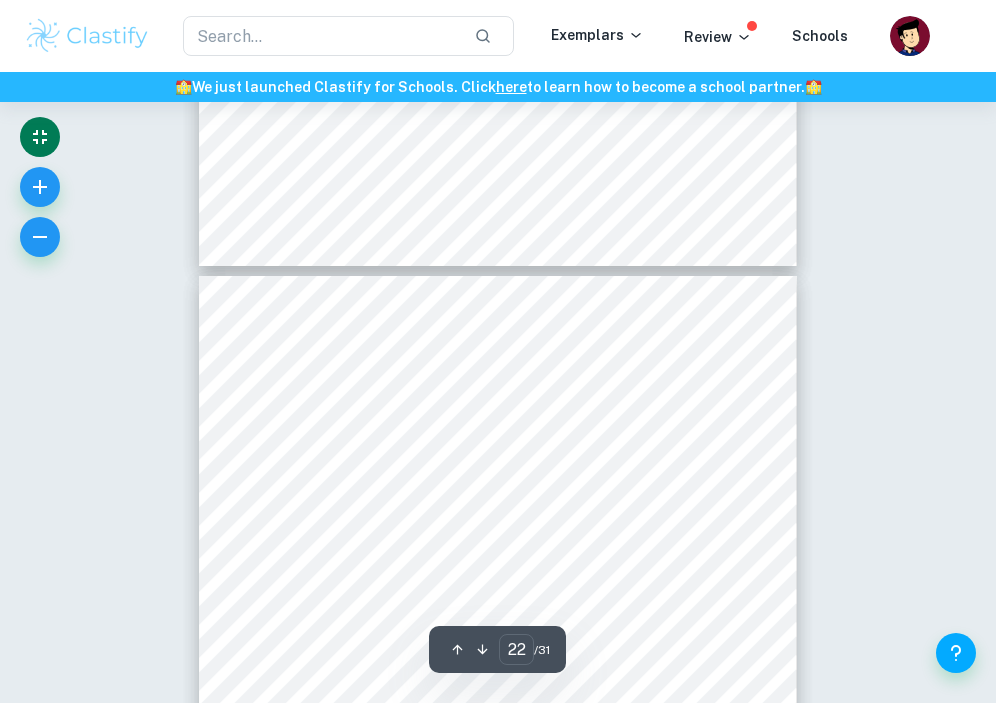 click on "Page 22 of 31 5 Analysis and Discussion of Data Across all variations in organic solvent composition, a higher phenolic content was extracted using propanone-based mixtures compared to [MEDICAL_DATA]-based mixtures. This is in line with [PERSON_NAME] et al., 2020, whereby under the same conditions of 1:20 mass to solvent ratio, solutions containing propanone had a higher concentration of phenolics in the solvent. His work shows 24.95 ± 1.02 mg GAE / g DW   for 60% propanone based mixtures, compared against 20.30 ± 0.80 mg GAE / g DW   for 60% [MEDICAL_DATA]-based mixture. Although a direct comparison between literature and my processed data could not be made due to limitations of equipment, literature data provides a good estimate on the trend which should be observed. The major phenolic compounds of [PERSON_NAME] consist of long non-polar carbon-carbon chains with attached phenolic groups at the two ends. Hence, a mixture containing that of lower is owed 22,32   [MEDICAL_DATA]. extraction of polyphenols, with a maximum at (1804   -1" at bounding box center [498, 699] 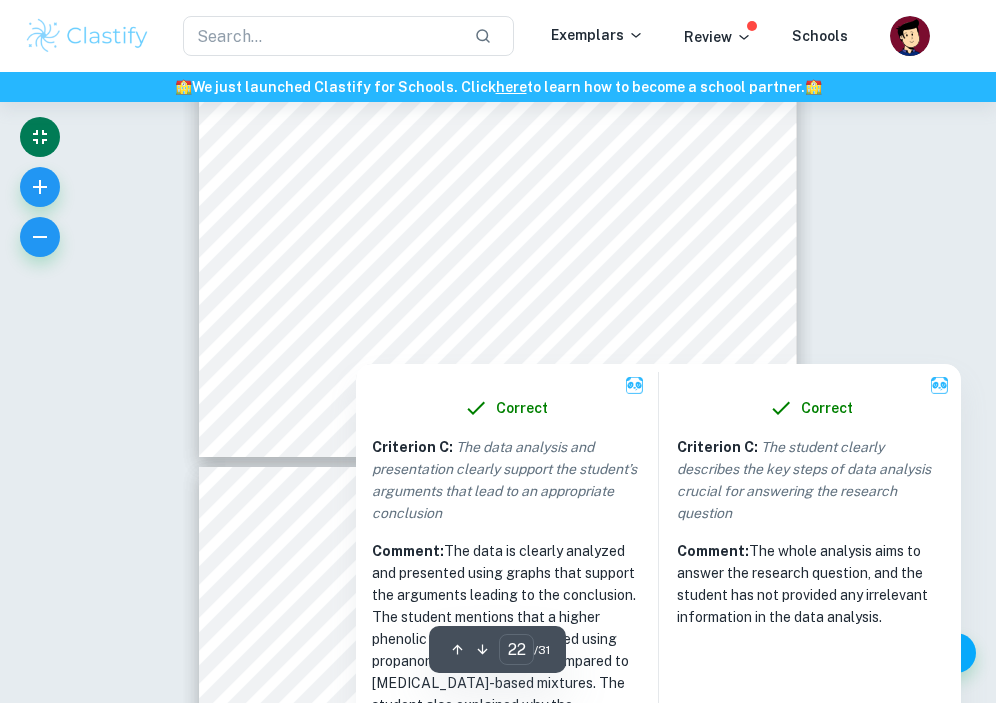 scroll, scrollTop: 18467, scrollLeft: 0, axis: vertical 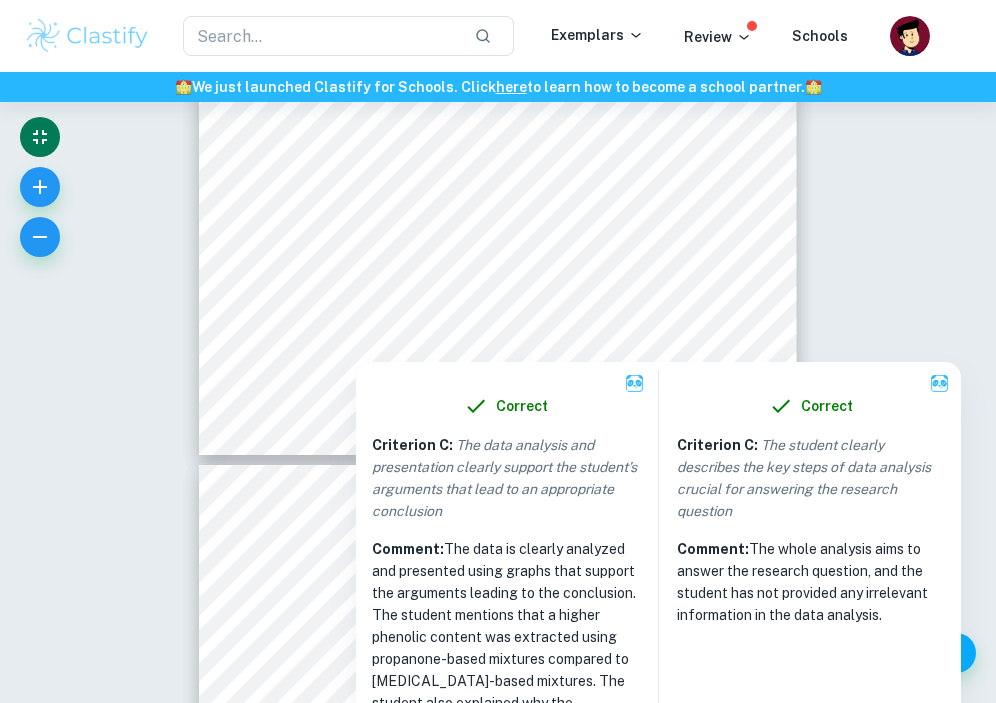click on "Correct Criterion A :   The student outlines the topic of their study at the beginning of the essay, making its aim clear to the reader Comment:  The student mentions the topic on the title page which is "Effects of solvent and solvent ratio on extraction of polyphenols from Rosmarinus Officinalis" Correct Criterion A :   The student poses a detailed and focused research question that they will attempt to answer with their study Comment:  The research question is precise as it clearly states the independent and dependent variables being measured, and is a question that the research attempts to answer. Correct Criterion A :   The reader is presented with the research question at the beginning of the essay Comment:  The research question is stated on the title page of the paper. Correct Criterion A :   The reader is presented with the research question at the beginning of the essay Comment:  The research question is stated on the title page of the paper. Correct Criterion A :   Comment: Correct Criterion D :" at bounding box center [498, -5098] 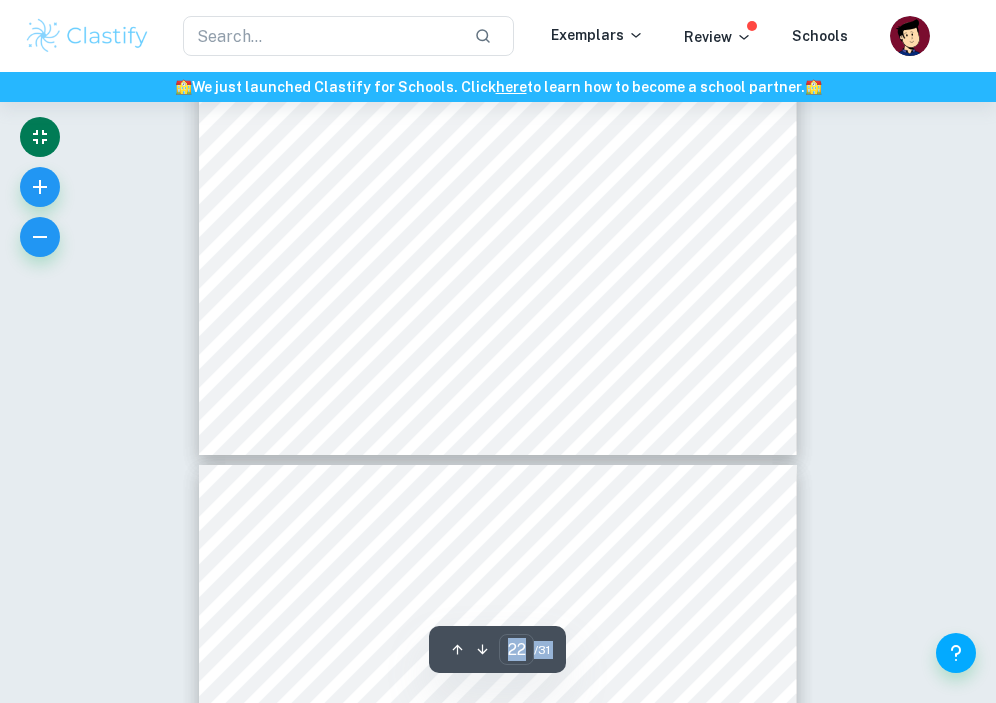 drag, startPoint x: 255, startPoint y: 268, endPoint x: 367, endPoint y: 461, distance: 223.14345 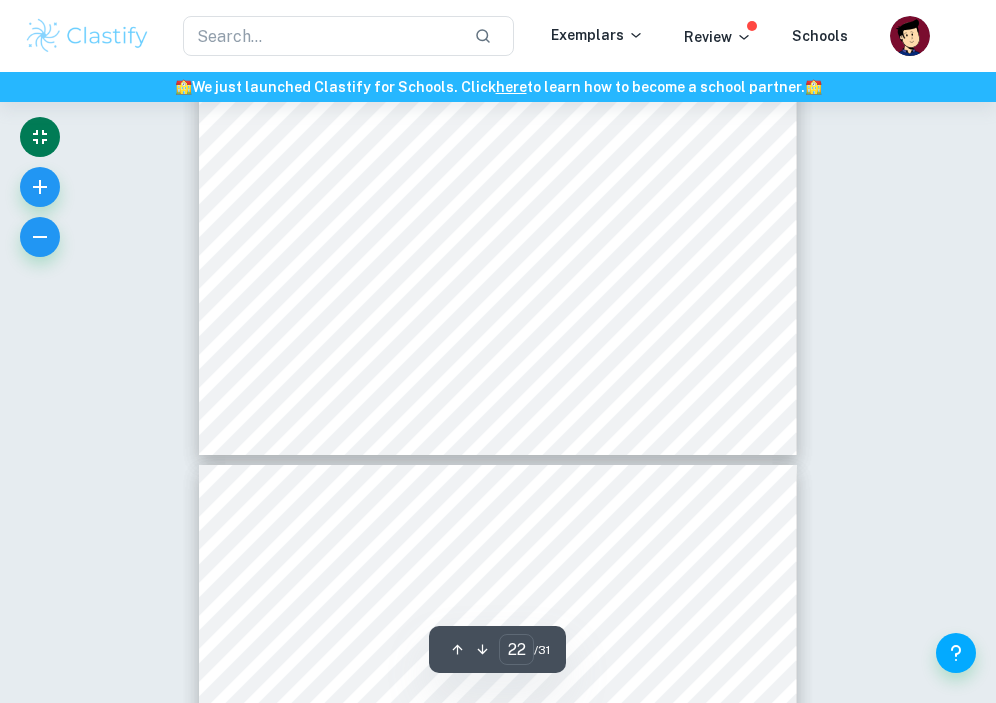 click at bounding box center (522, 2932) 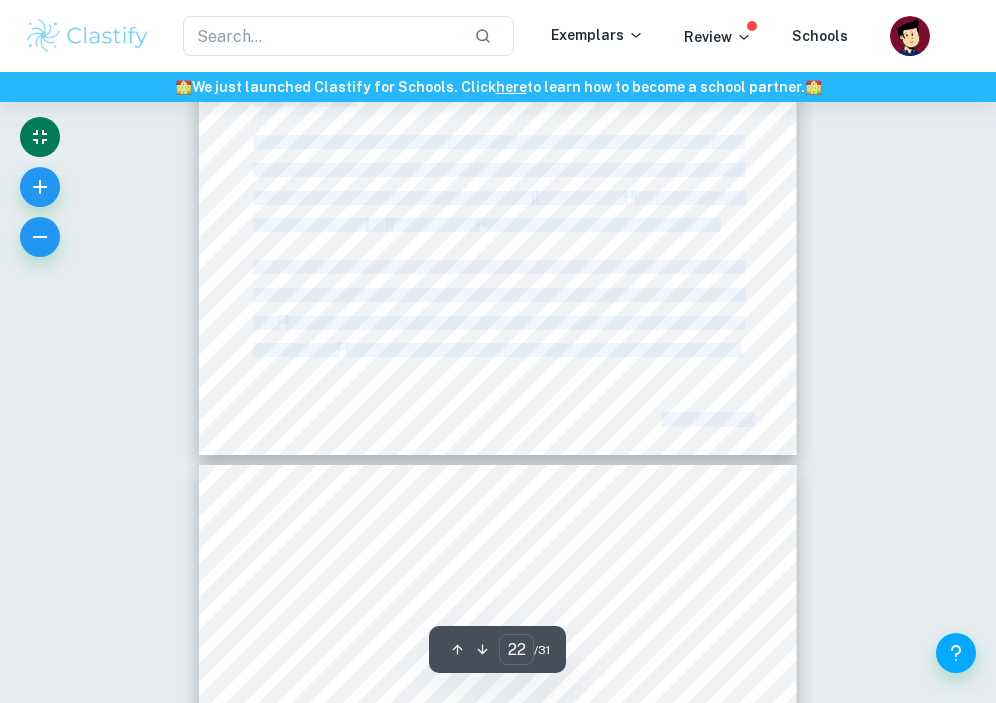 drag, startPoint x: 370, startPoint y: 552, endPoint x: 255, endPoint y: 274, distance: 300.84714 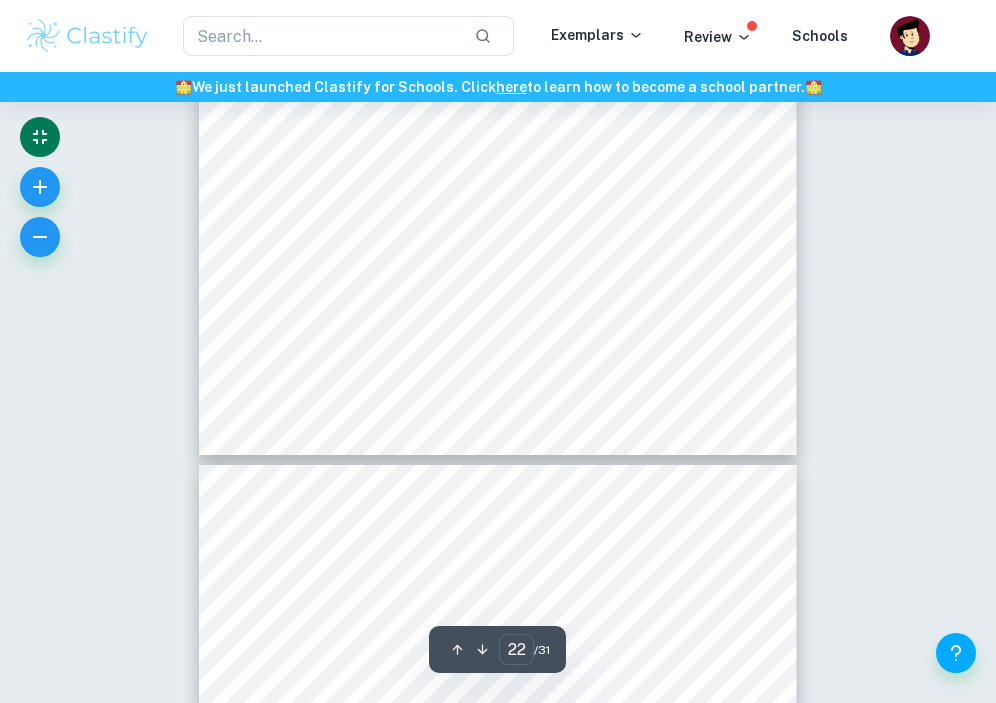 click on "Page 22 of 31 5 Analysis and Discussion of Data Across all variations in organic solvent composition, a higher phenolic content was extracted using propanone-based mixtures compared to [MEDICAL_DATA]-based mixtures. This is in line with [PERSON_NAME] et al., 2020, whereby under the same conditions of 1:20 mass to solvent ratio, solutions containing propanone had a higher concentration of phenolics in the solvent. His work shows 24.95 ± 1.02 mg GAE / g DW   for 60% propanone based mixtures, compared against 20.30 ± 0.80 mg GAE / g DW   for 60% [MEDICAL_DATA]-based mixture. Although a direct comparison between literature and my processed data could not be made due to limitations of equipment, literature data provides a good estimate on the trend which should be observed. The major phenolic compounds of [PERSON_NAME] consist of long non-polar carbon-carbon chains with attached phenolic groups at the two ends. Hence, a mixture containing that of lower is owed 22,32   [MEDICAL_DATA]. extraction of polyphenols, with a maximum at (1804   -1" at bounding box center [498, 33] 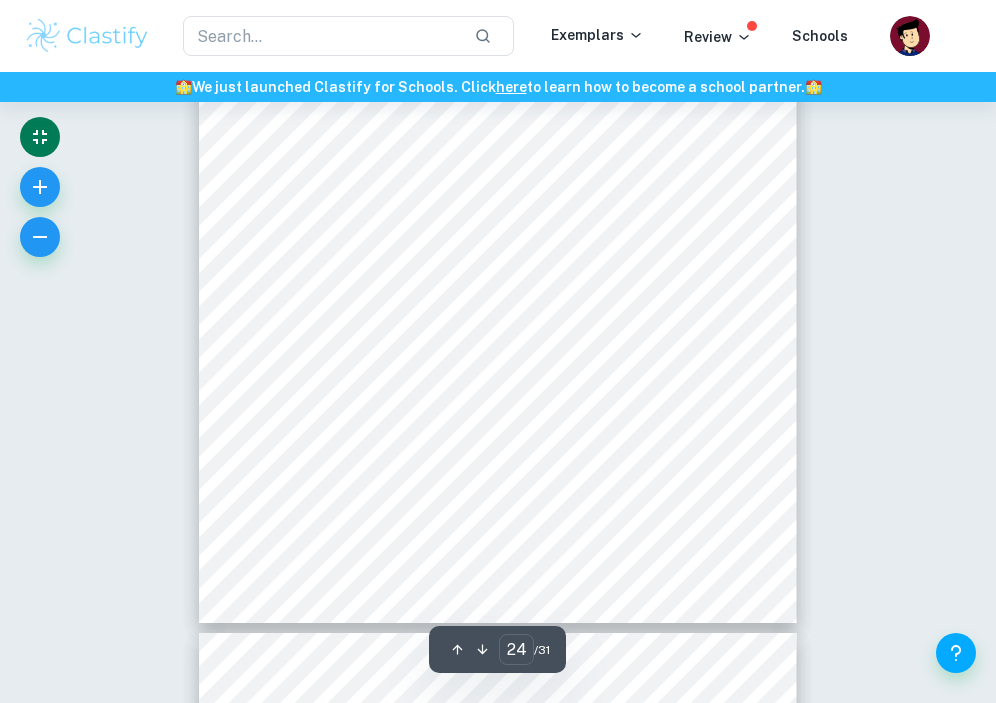 scroll, scrollTop: 19841, scrollLeft: 0, axis: vertical 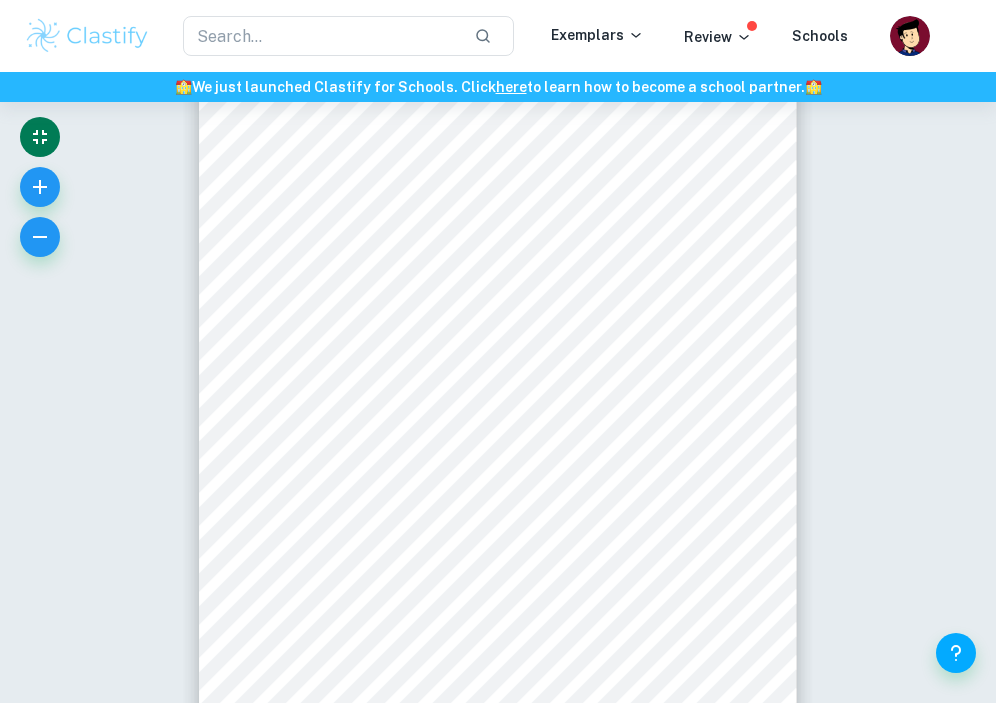 click on "Page 24 of 31 Based on my earlier point regarding the difference in methodology, there is a possibility that the ultrasound extraction might not have reached its full efficacy. This is due to the cavitation bubbles being produced in the water which the beaker containing mixture was surrounded by. Therefore, the mechanical action which contributed to the extraction of the polyphenols was caused by the vibration between the glass of the beaker and the mixture. In attempting to rectify this problem, I set the mixture in the ultrasonic bath for a longer duration, in hopes of achieving the same effect. Another weakness of the use of UAE as an extraction method is the production of hydroxyl radicals in the organic mixture as a side-reaction 20 . These radicals are highly reactive, and would react with the produced polyphenols extracted, leading to their degradation. This would result in a systematically lower amount of estimated phenolic content, with less being detected by the Folin-Ciocalteu assay. 7 Conclusion" at bounding box center [498, 369] 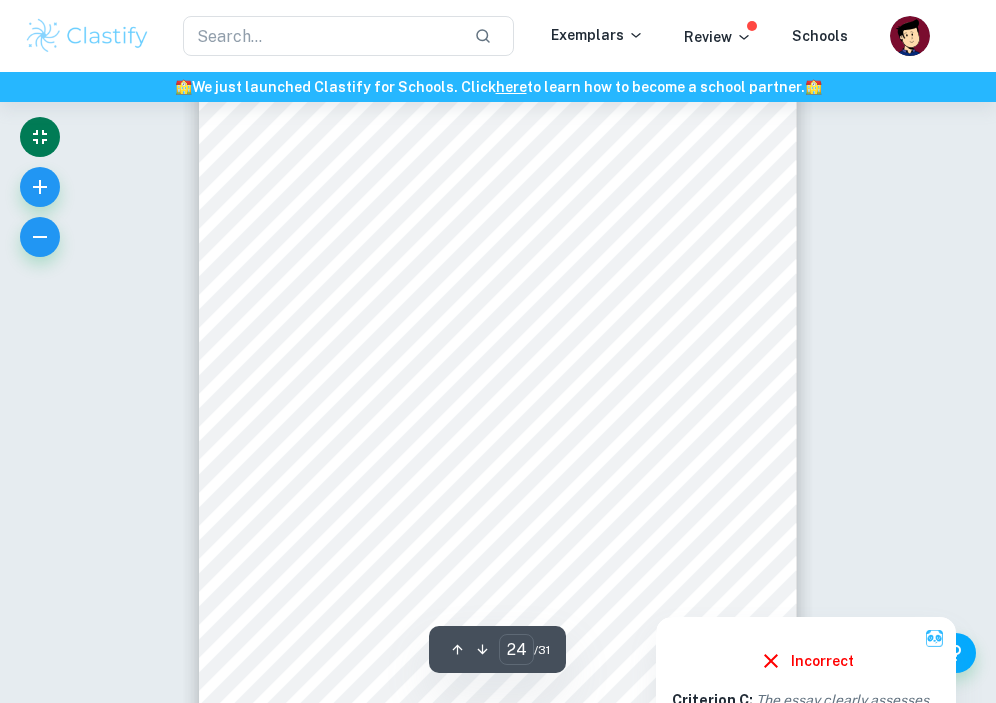 click at bounding box center [766, 600] 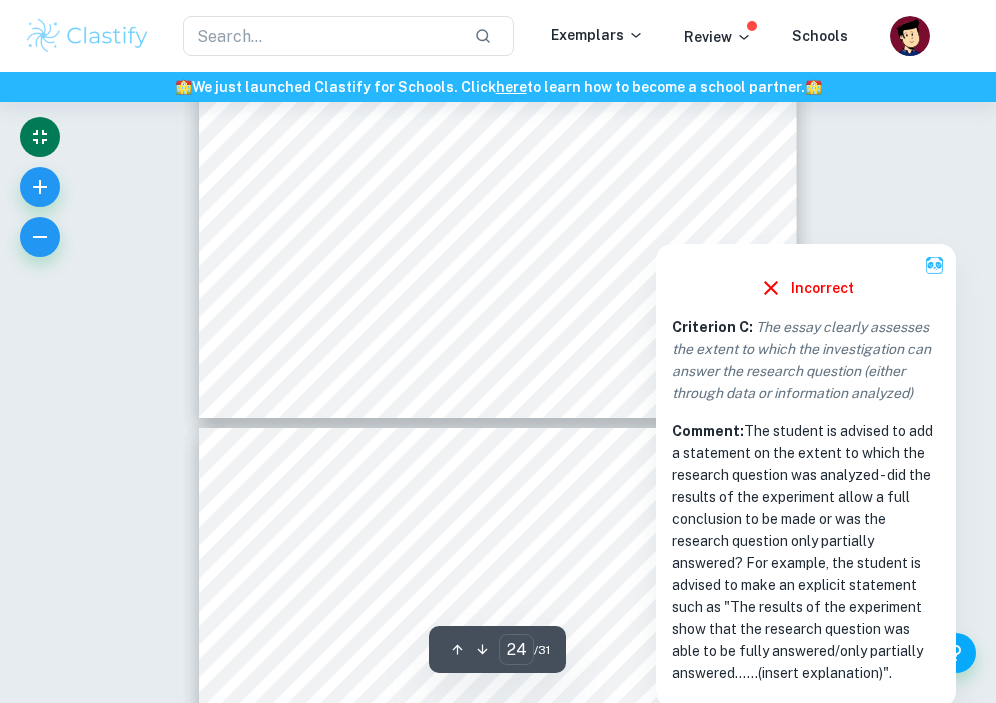 scroll, scrollTop: 20226, scrollLeft: 0, axis: vertical 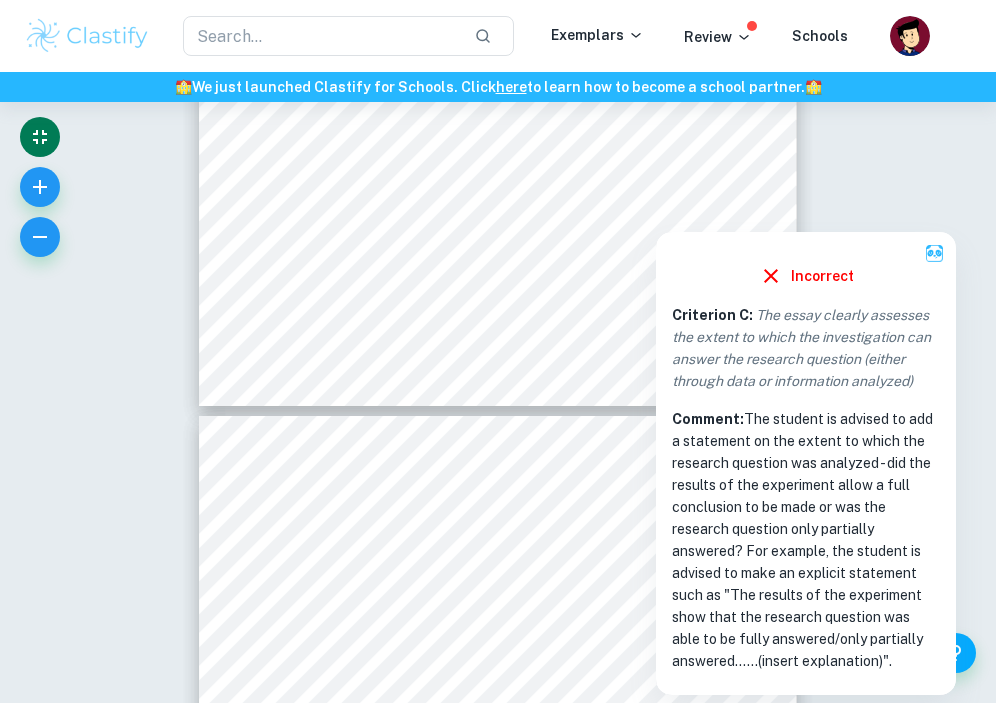 drag, startPoint x: 896, startPoint y: 658, endPoint x: 740, endPoint y: 301, distance: 389.59595 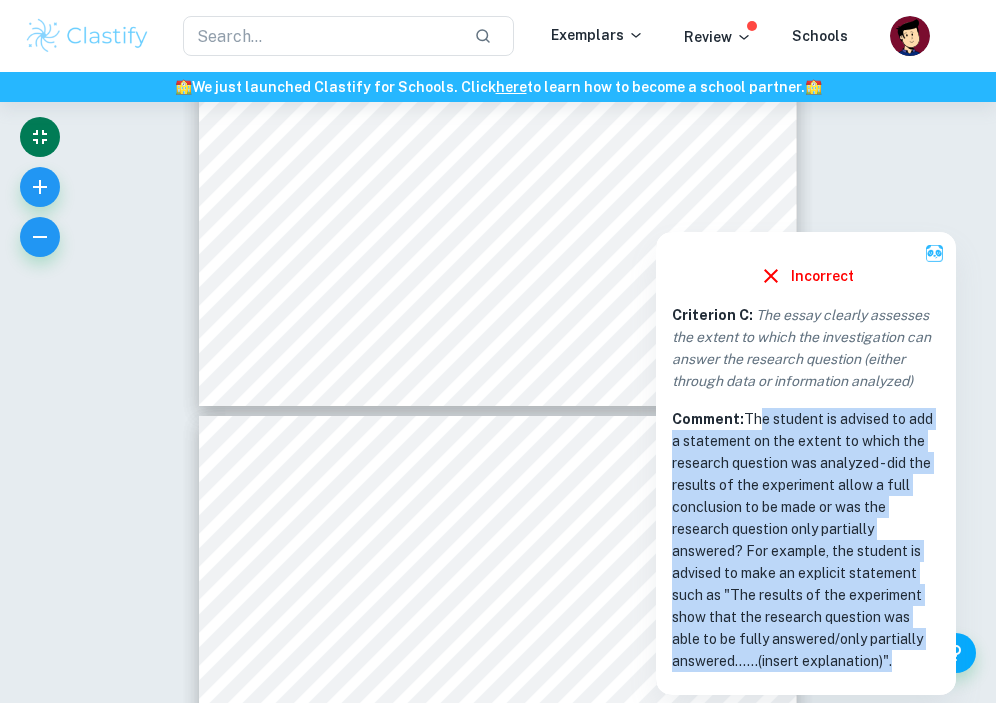 drag, startPoint x: 748, startPoint y: 300, endPoint x: 888, endPoint y: 652, distance: 378.8192 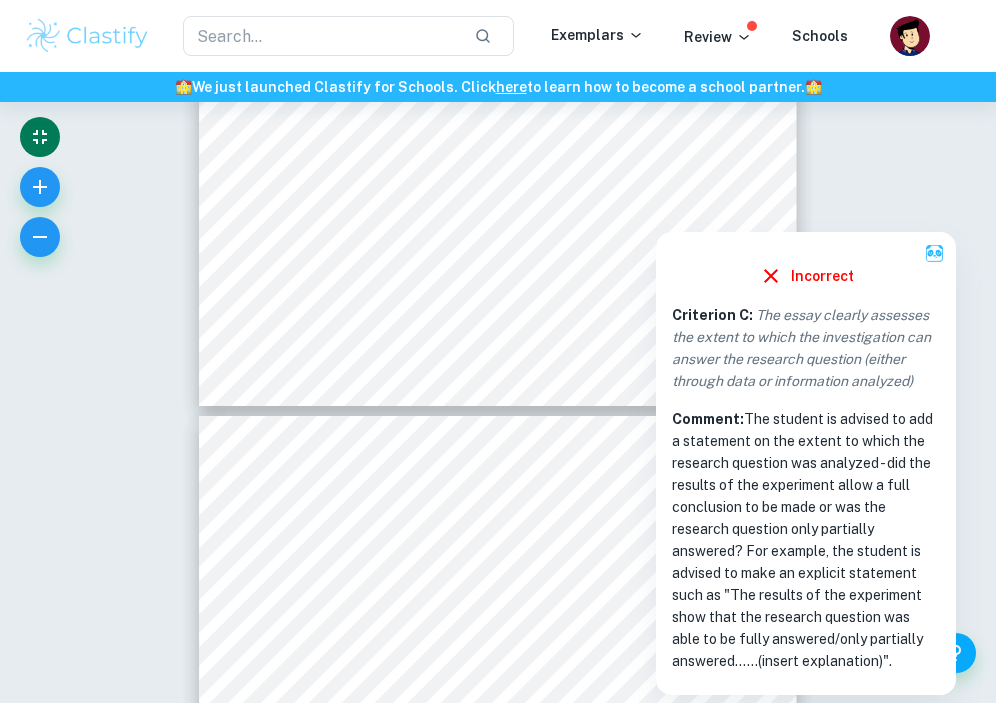 copy on "The student is advised to add a statement on the extent to which the research question was analyzed - did the results of the experiment allow a full conclusion to be made or was the research question only partially answered? For example, the student is advised to make an explicit statement such as "The results of the experiment show that the research question was able to be fully answered/only partially answered......(insert explanation)"." 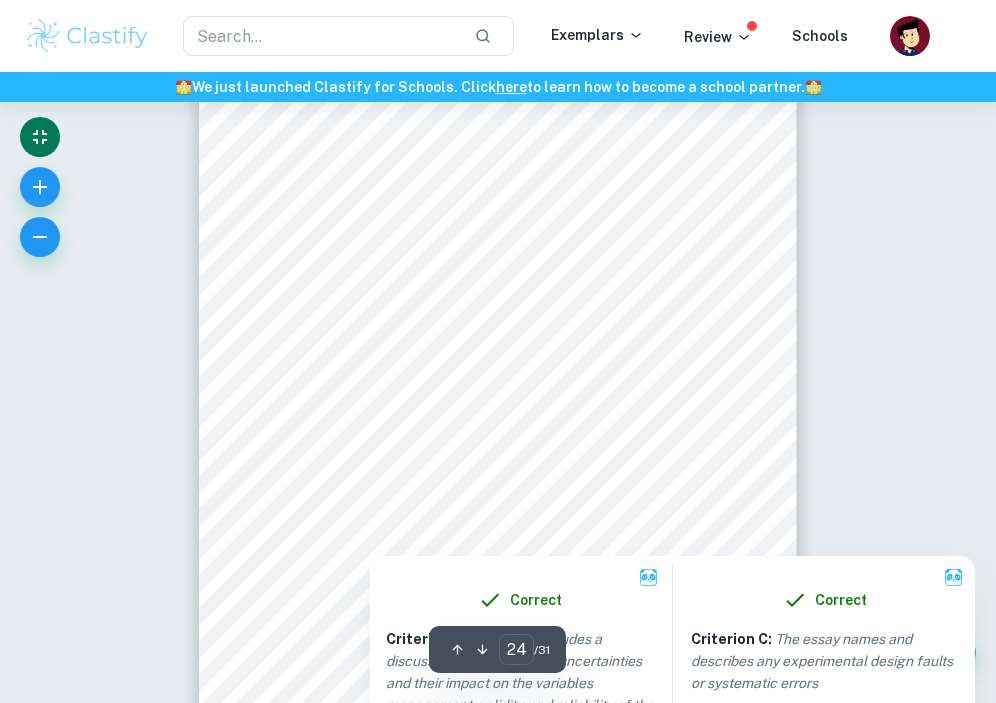 scroll, scrollTop: 19779, scrollLeft: 0, axis: vertical 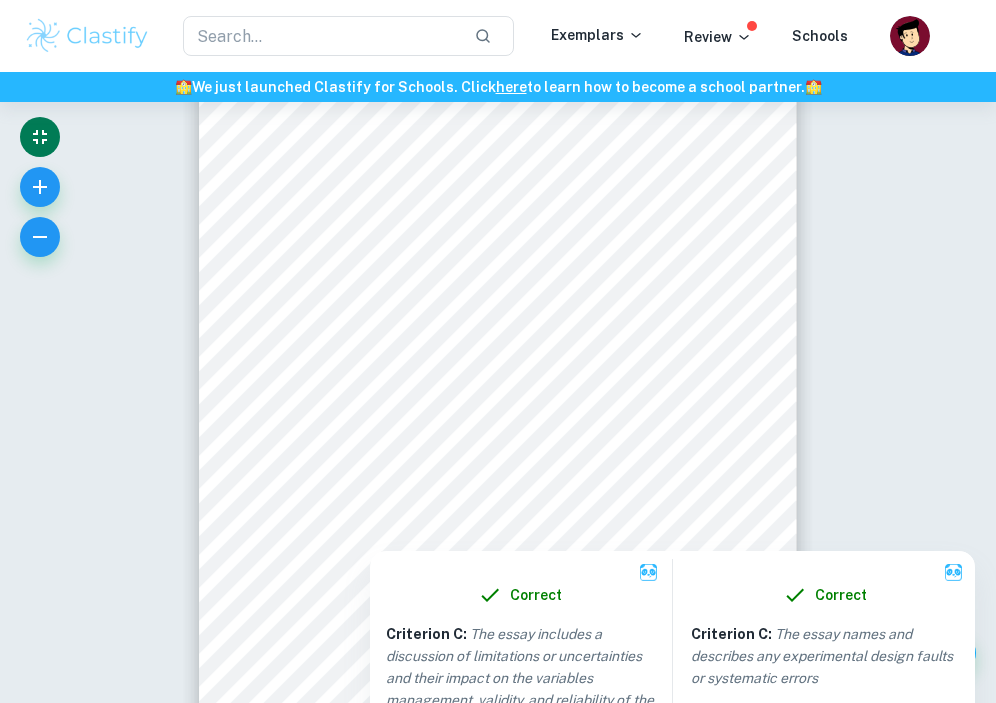 drag, startPoint x: 317, startPoint y: 481, endPoint x: 431, endPoint y: 484, distance: 114.03947 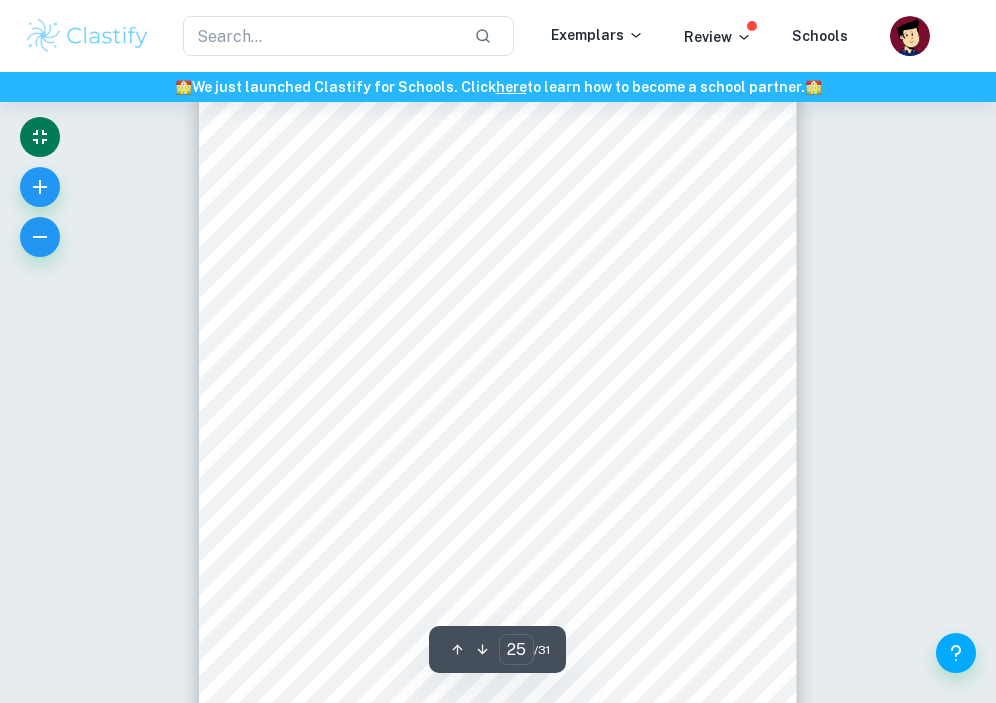 scroll, scrollTop: 20800, scrollLeft: 0, axis: vertical 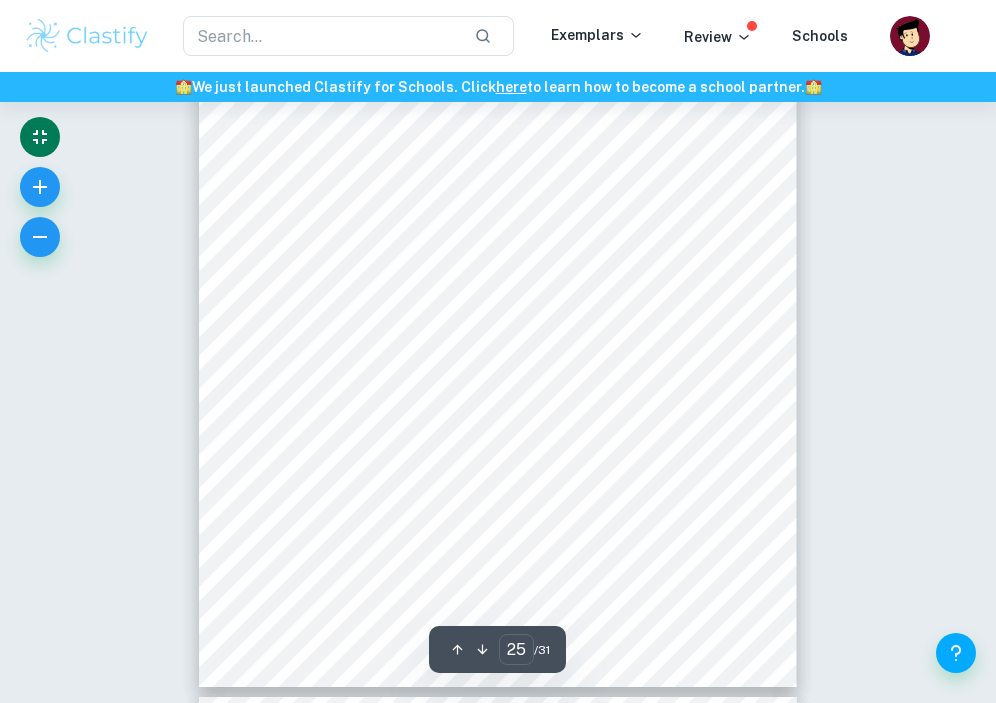 click on "Page 25 of 31 Upon varying organic solvent composition, both [MEDICAL_DATA] and propanone-based mixtures exhibit the same trends, with a steady upward trend between 20% v/v and 60% v/v as the peak, followed by a downward trend for 80% v/v and 100% v/v. This validates my hypothesis, that increased organic solvent composition contributes towards a higher extraction yield of polyphenols in [PERSON_NAME]. This increased proportion of organic solvent helps to decrease the selectivity of polyphenols within [PERSON_NAME] which can be extracted by the mixture, hence increasing the overall yield. There is also a significant proportion of water which promotes diffusion of cellular content into the organic mixture. Therefore, to achieve the highest efficacy in polyphenol extraction, 60% of [MEDICAL_DATA] or propanone to water is the most optimal organic solvent composition. Knowledge of this helps in maximising their production capacity in extraction of polyphenols   –   applied in scenarios such as essential oil production." at bounding box center [498, 265] 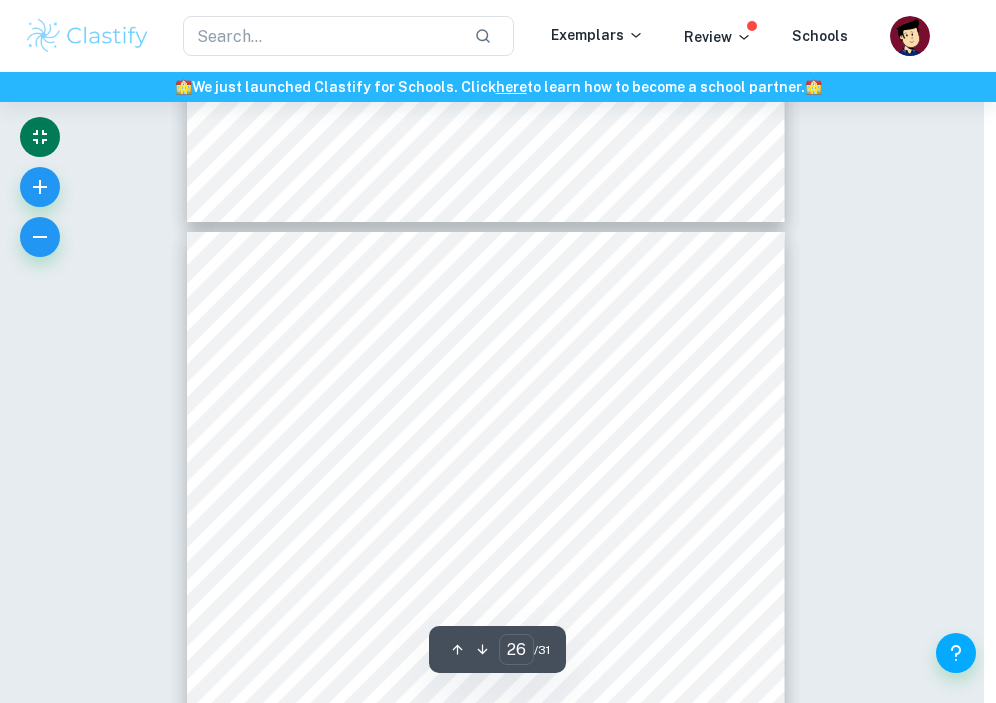 scroll, scrollTop: 21265, scrollLeft: 10, axis: both 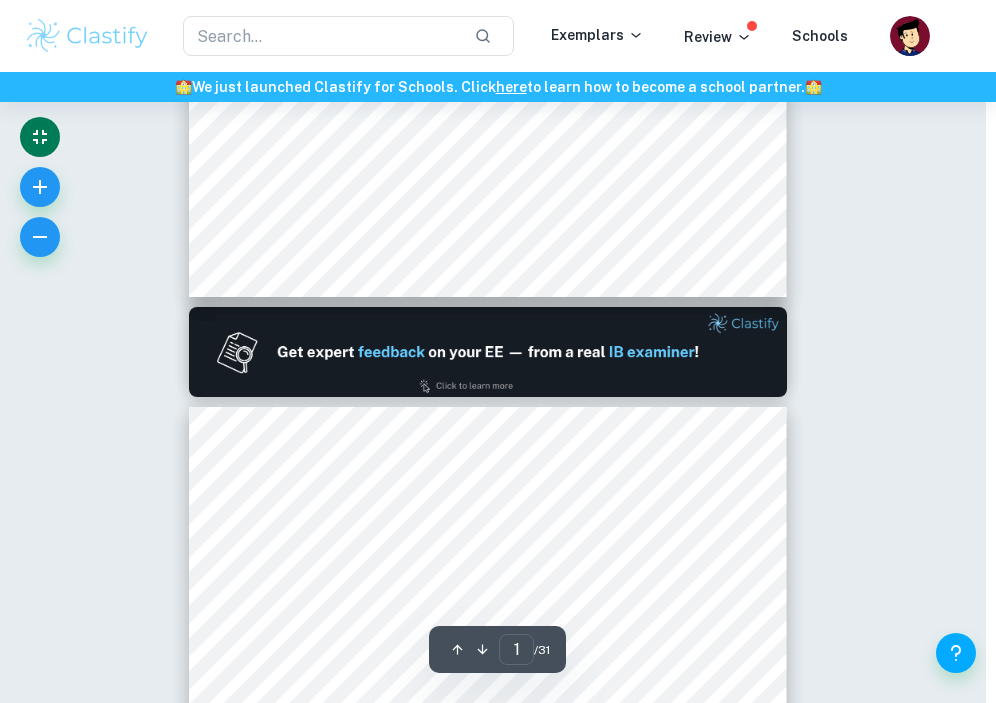 type on "2" 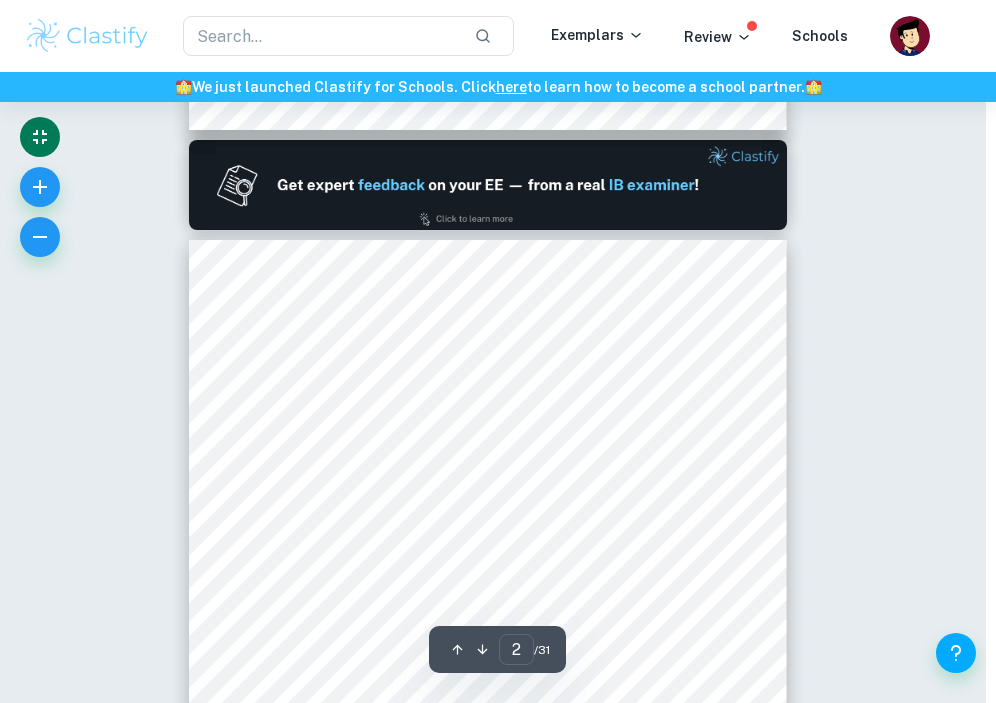 scroll, scrollTop: 866, scrollLeft: 10, axis: both 